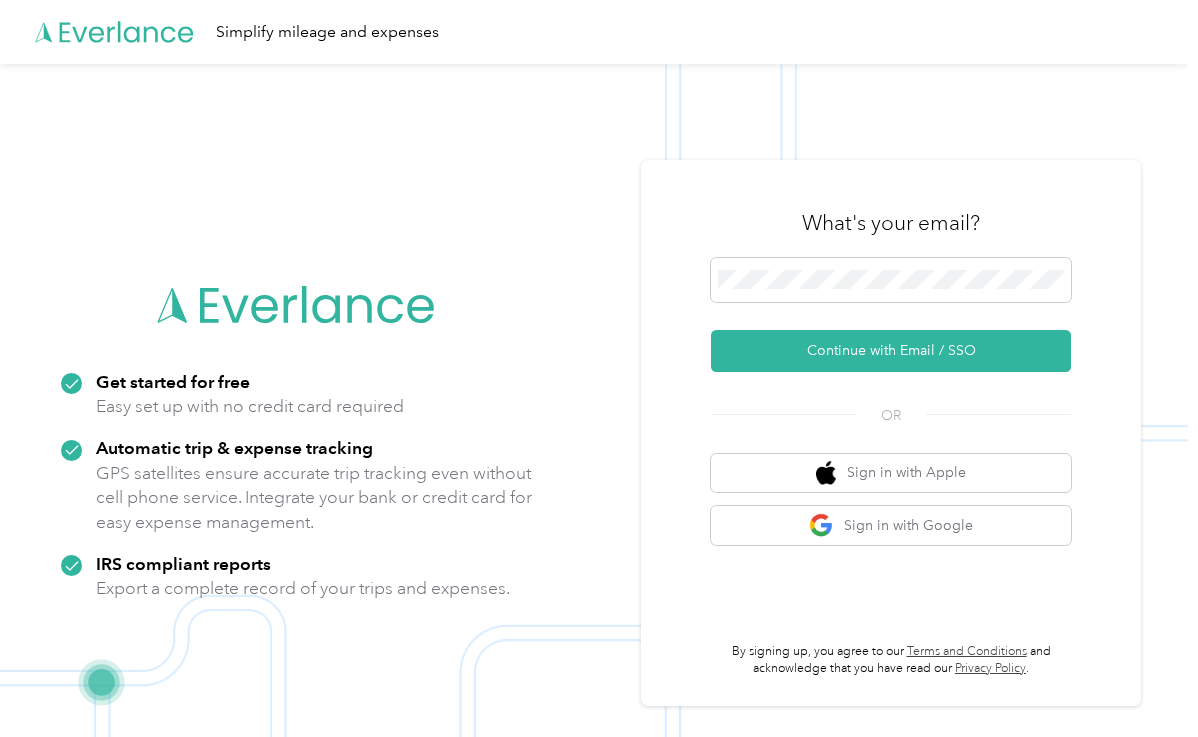 scroll, scrollTop: 0, scrollLeft: 0, axis: both 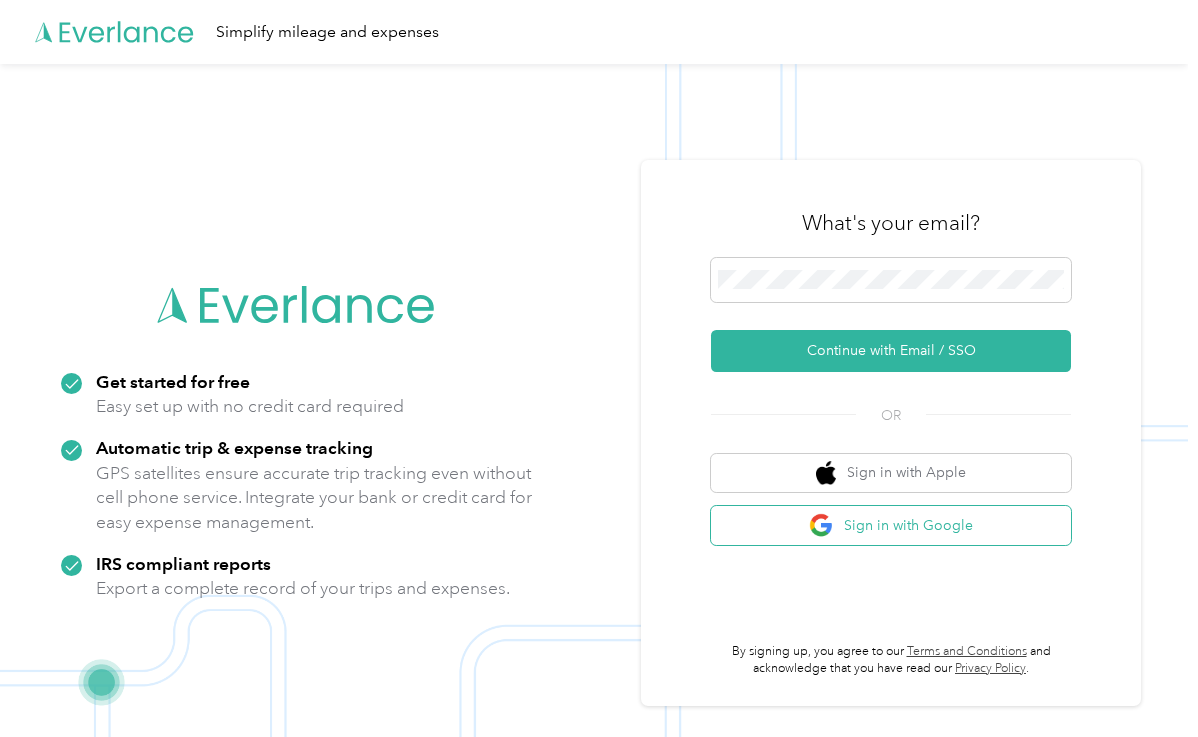 click on "Sign in with Google" at bounding box center [891, 525] 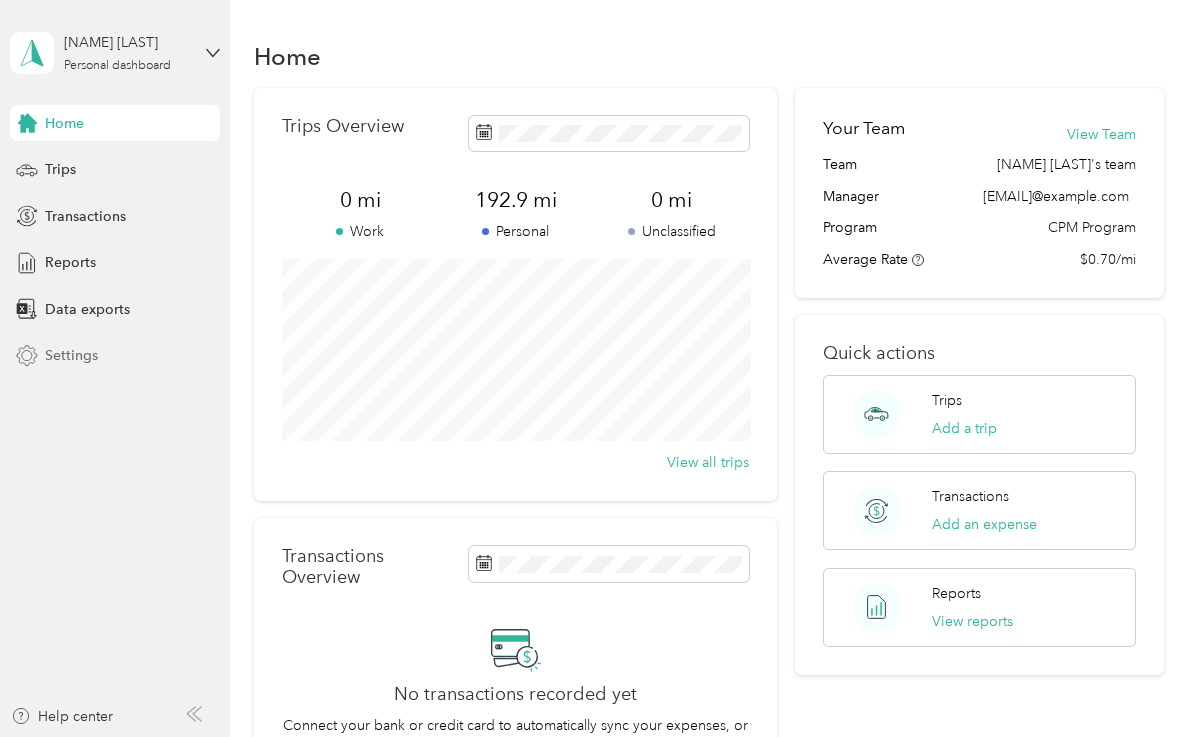 click on "Settings" at bounding box center [71, 355] 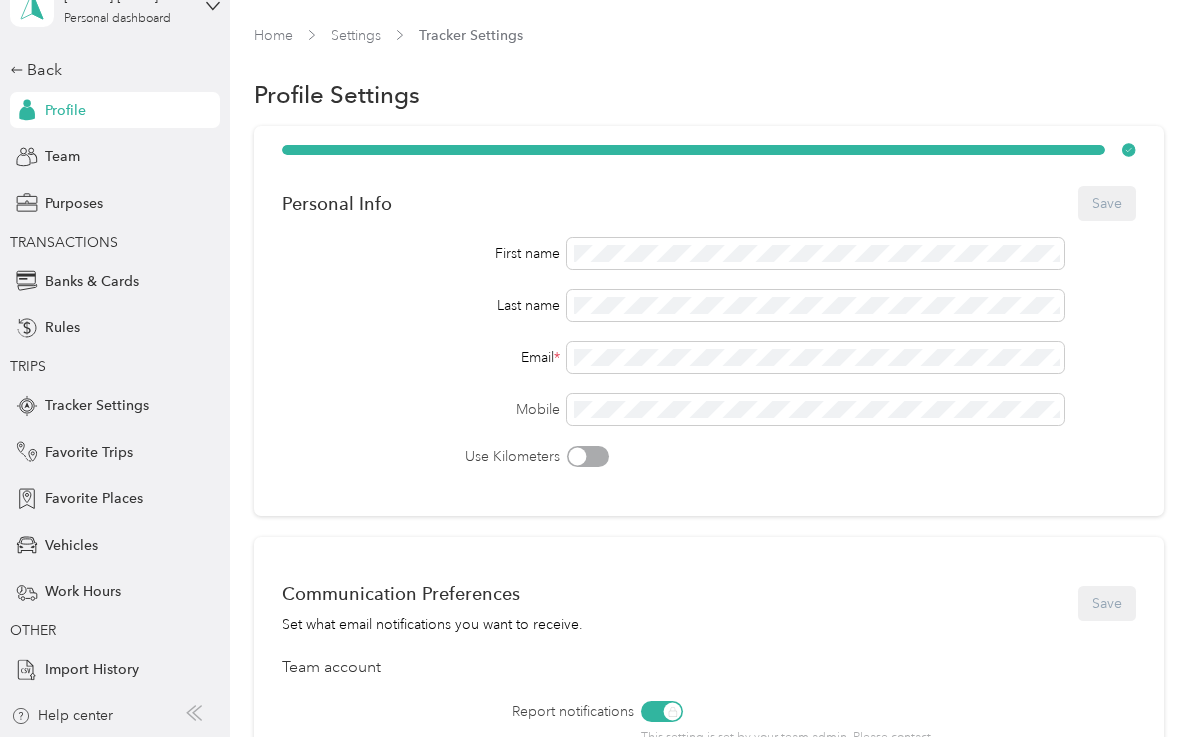 scroll, scrollTop: 46, scrollLeft: 0, axis: vertical 